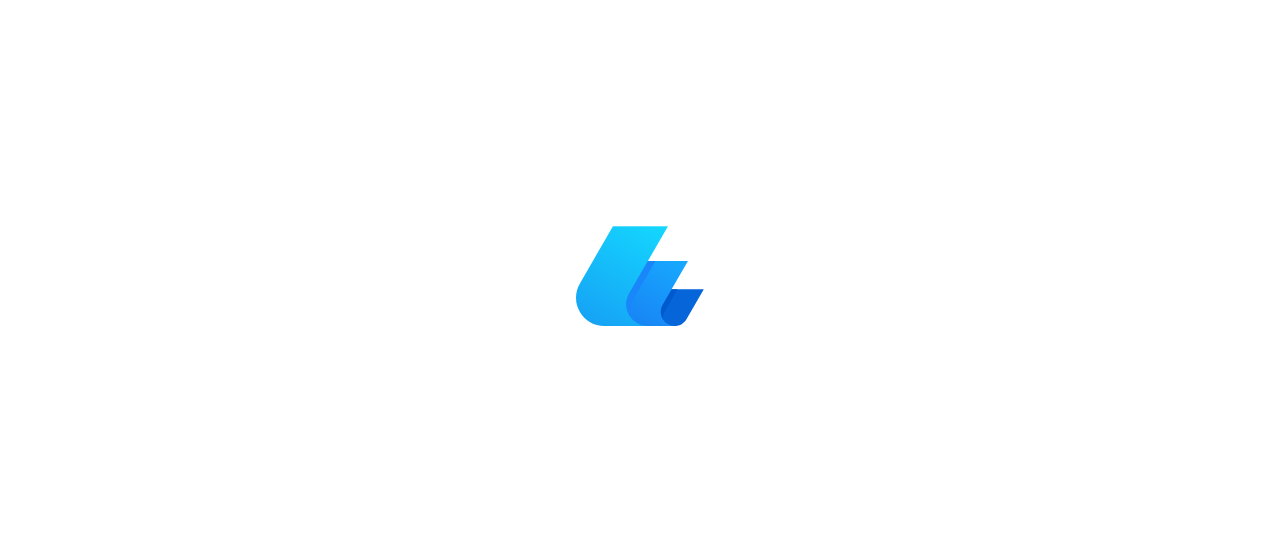 scroll, scrollTop: 0, scrollLeft: 0, axis: both 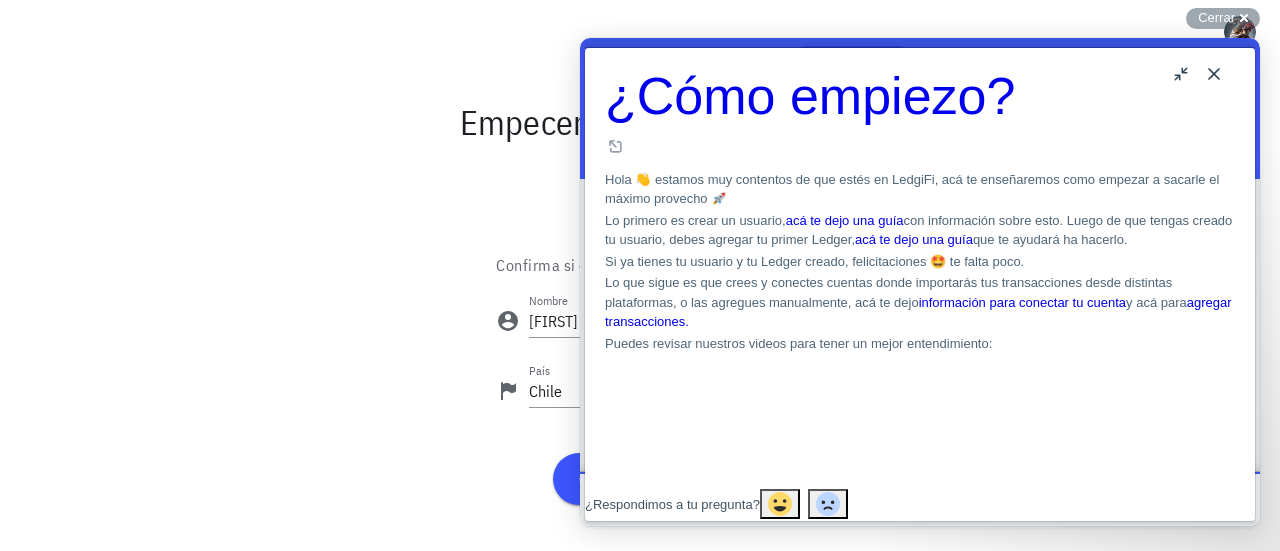 click on "Close" at bounding box center [1214, 74] 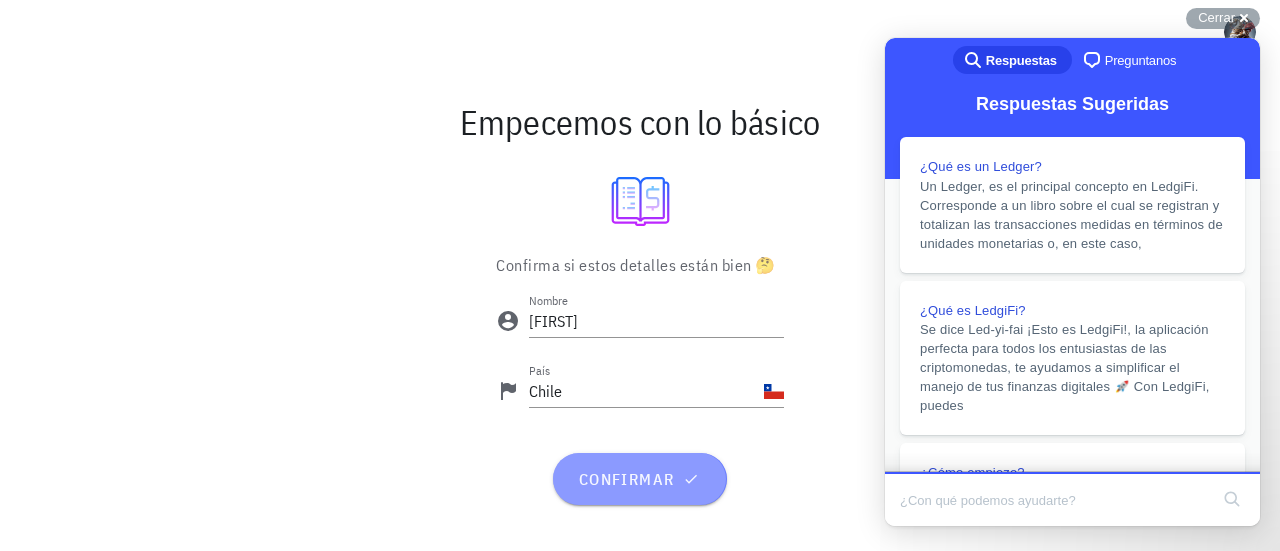 click on "confirmar" at bounding box center [639, 479] 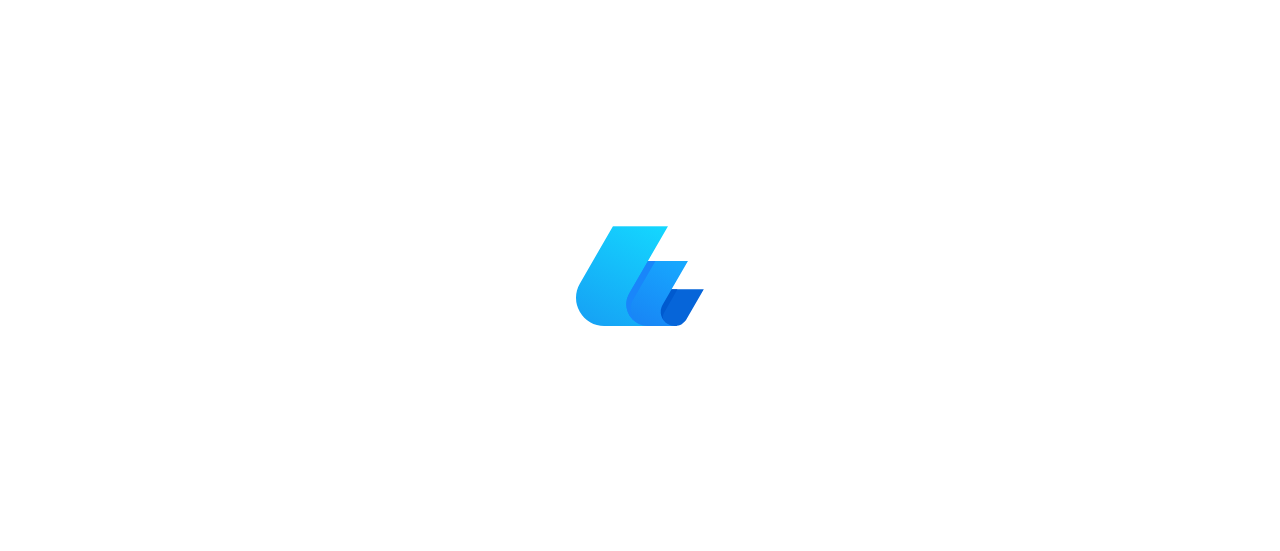 scroll, scrollTop: 0, scrollLeft: 0, axis: both 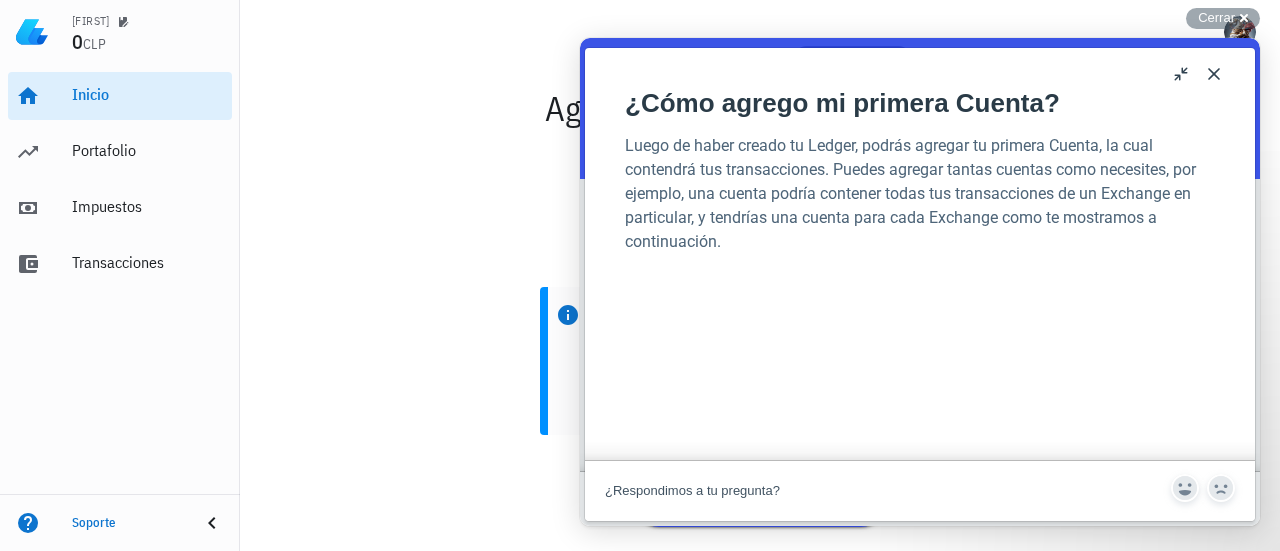 click on "Close" at bounding box center [1214, 74] 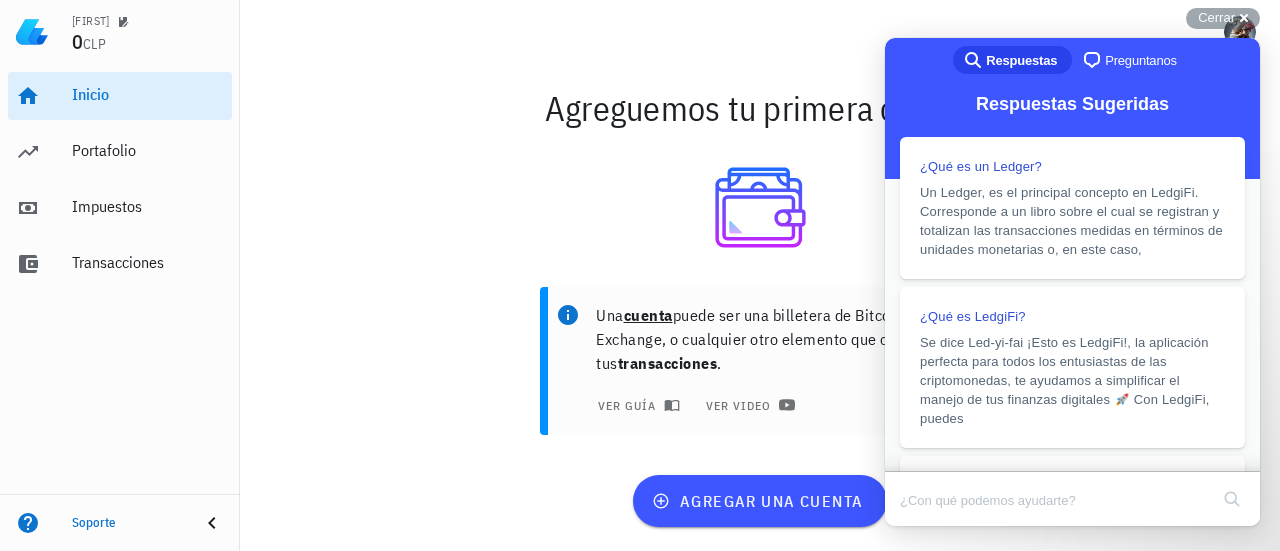 click on "Agreguemos tu primera cuenta" at bounding box center (760, 108) 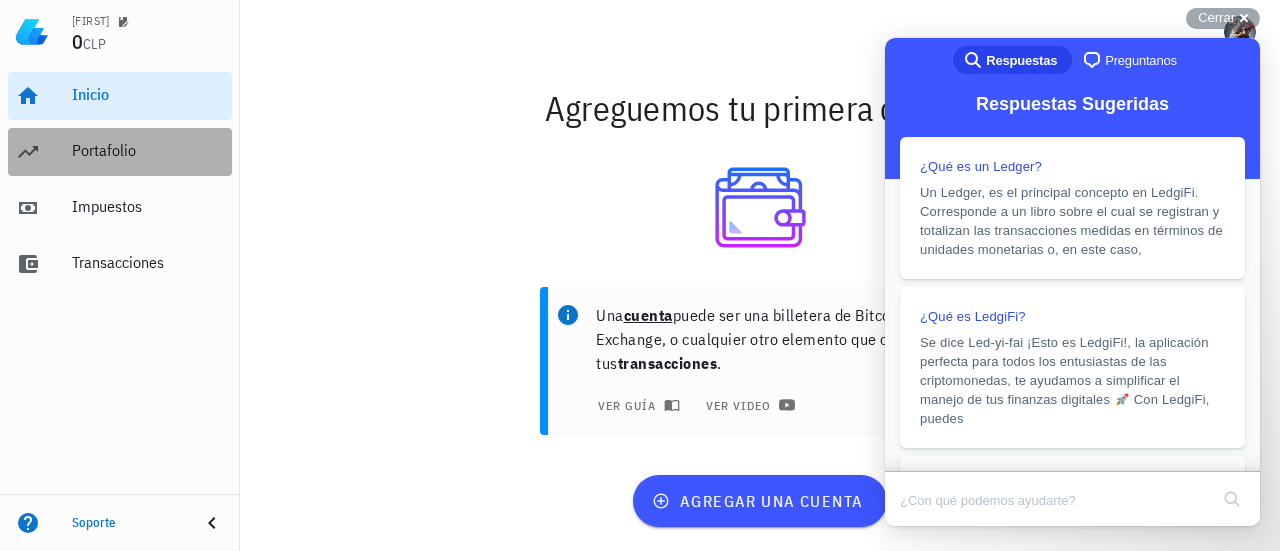 click on "Portafolio" at bounding box center [148, 150] 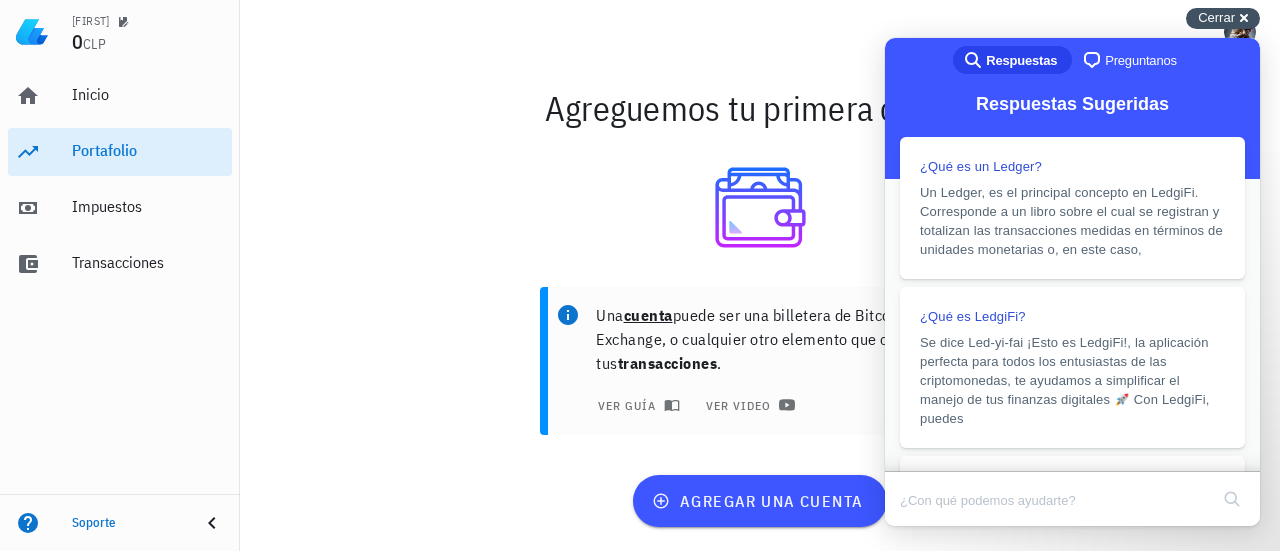 click on "Cerrar cross-small" at bounding box center (1223, 18) 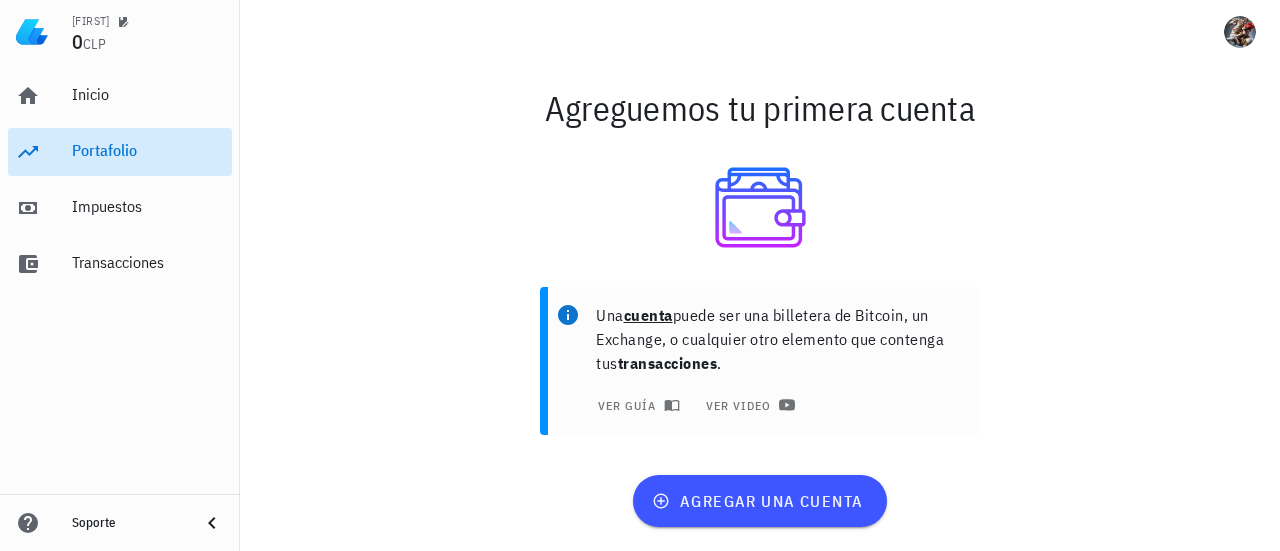 click on "Portafolio" at bounding box center [148, 150] 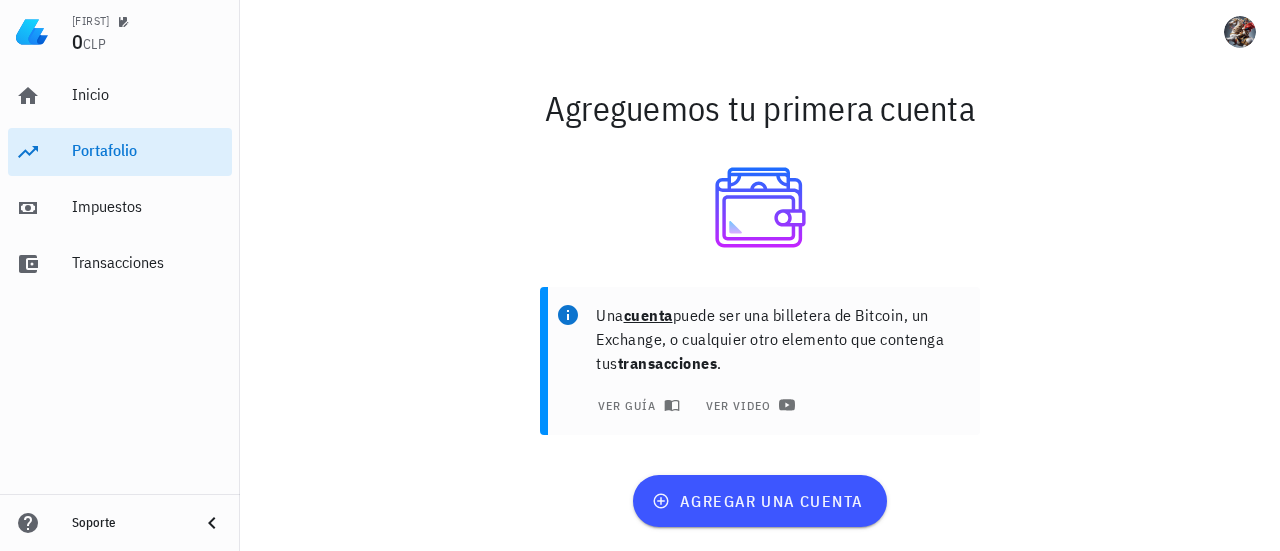 click on "Felipe
0  CLP" at bounding box center (120, 32) 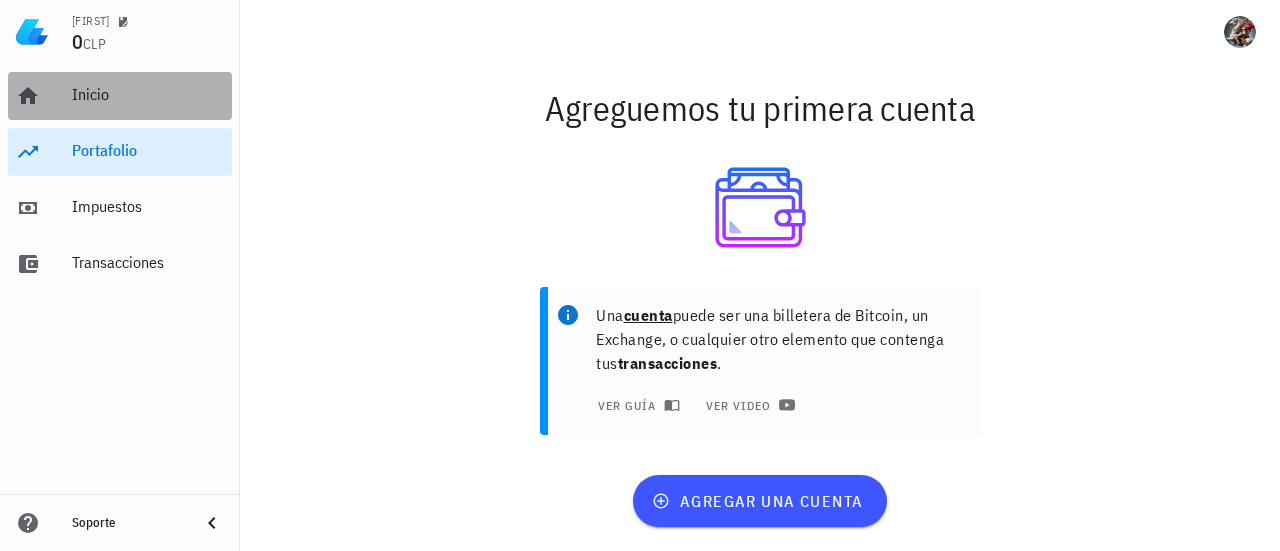 click 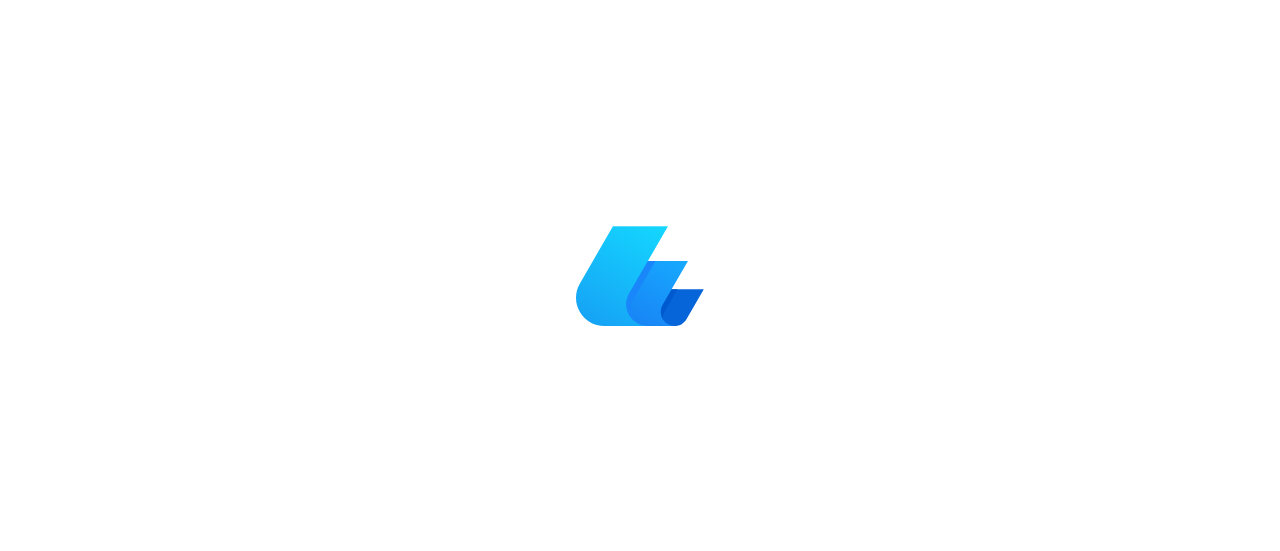 scroll, scrollTop: 0, scrollLeft: 0, axis: both 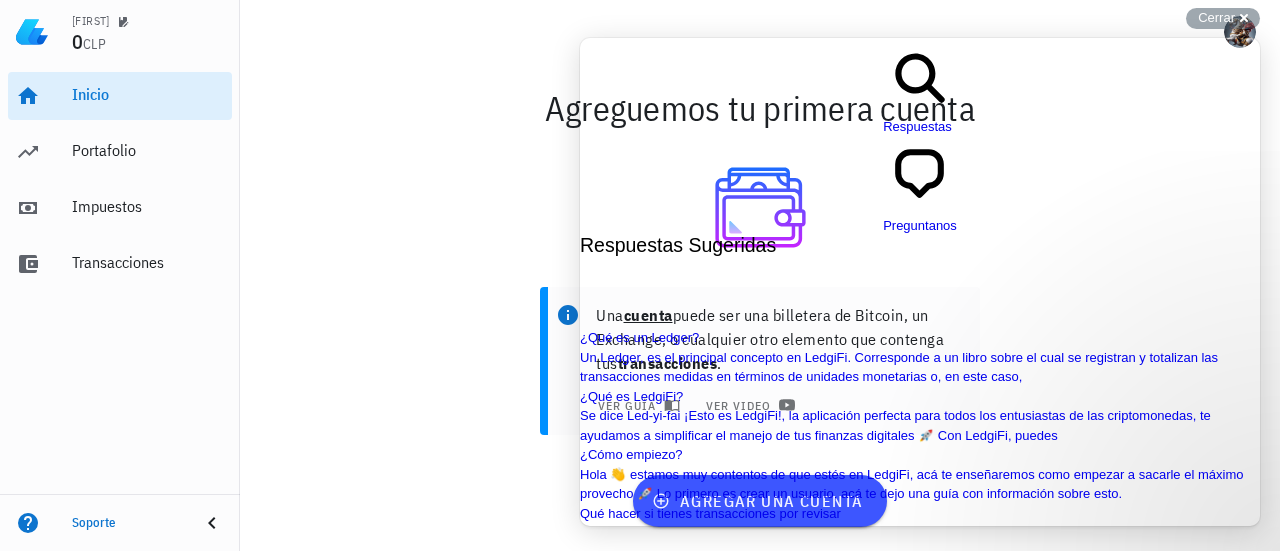 click on "Close" at bounding box center [588, 841] 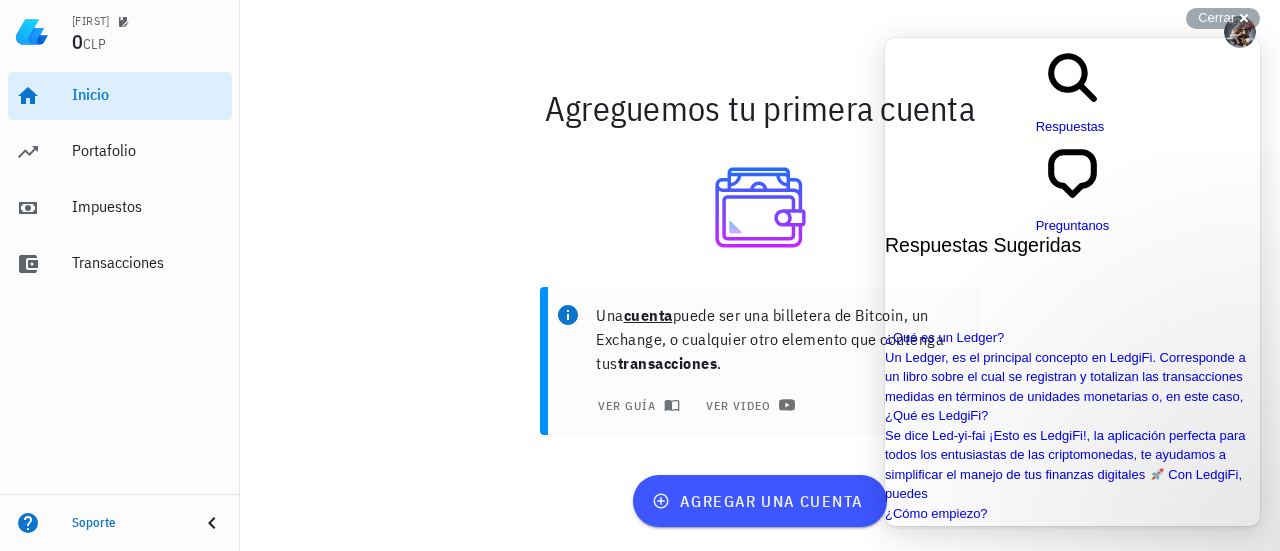 scroll, scrollTop: 585, scrollLeft: 0, axis: vertical 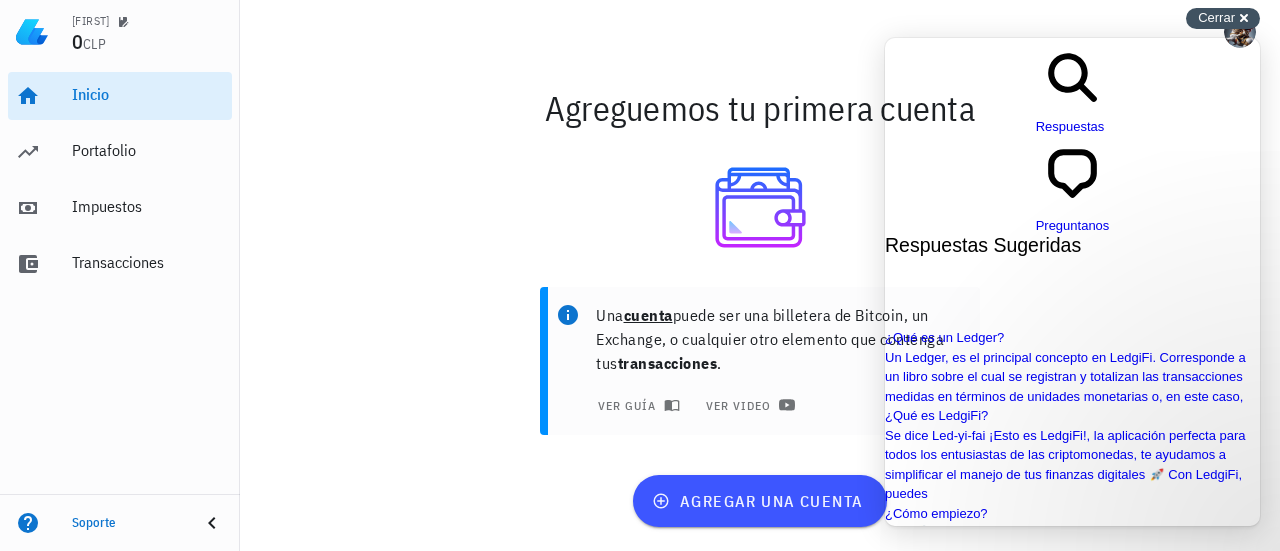 click on "Cerrar cross-small" at bounding box center (1223, 18) 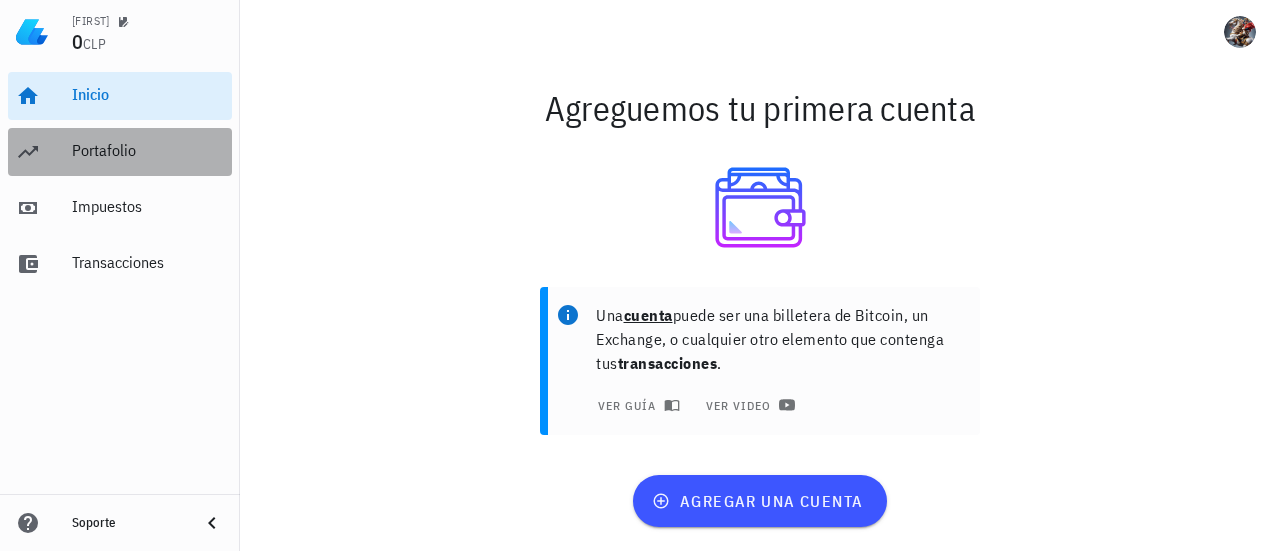 click on "Portafolio" at bounding box center [148, 151] 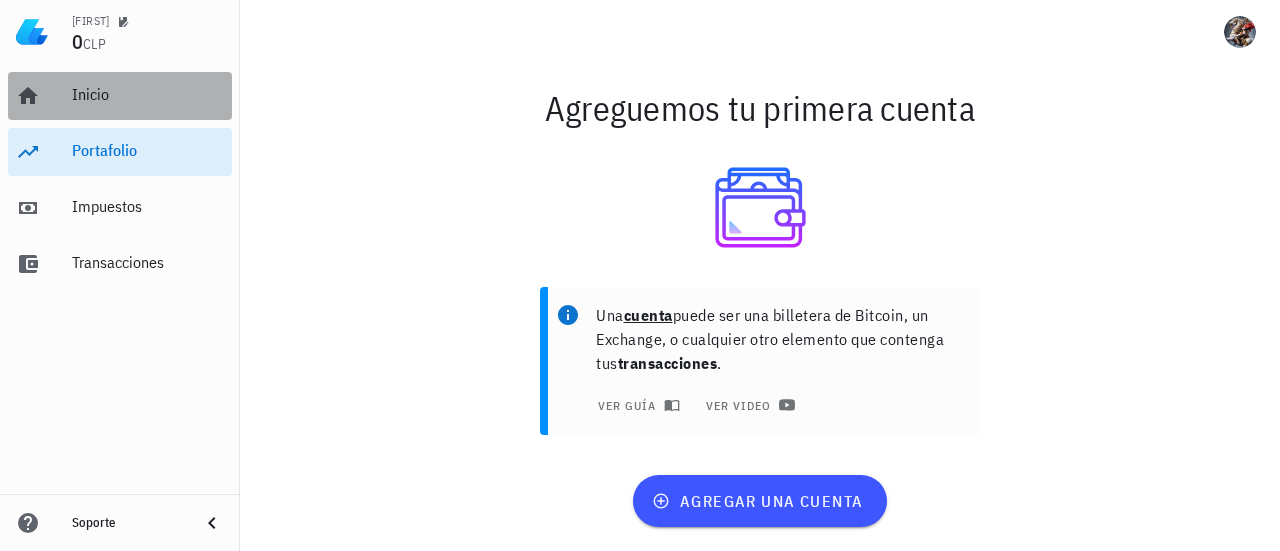click on "Inicio" at bounding box center (148, 94) 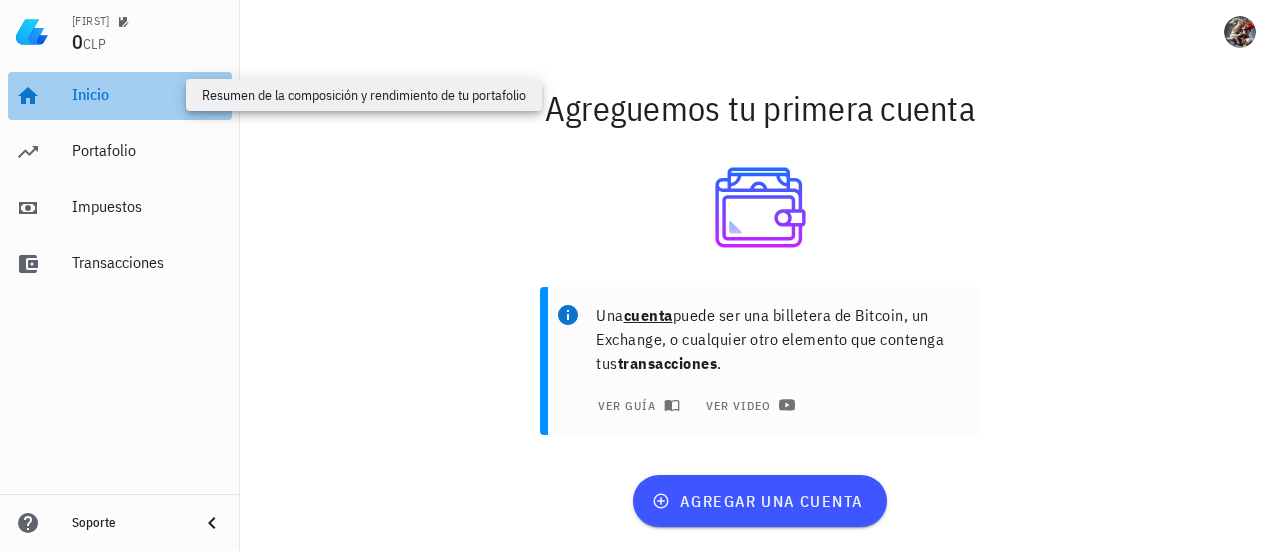 click on "Inicio" at bounding box center (148, 94) 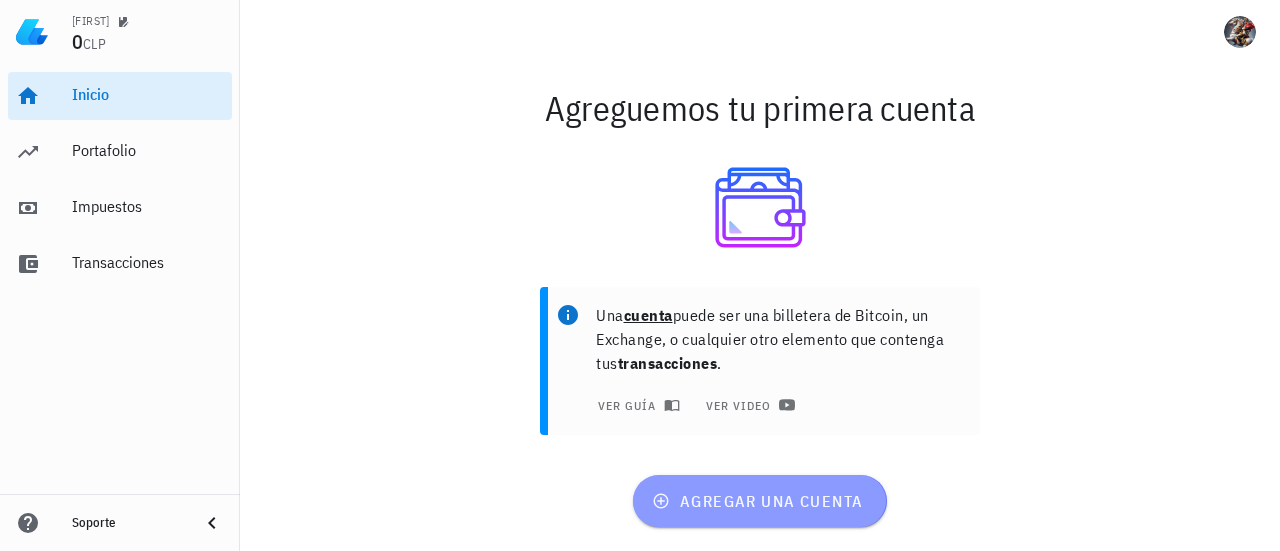 click 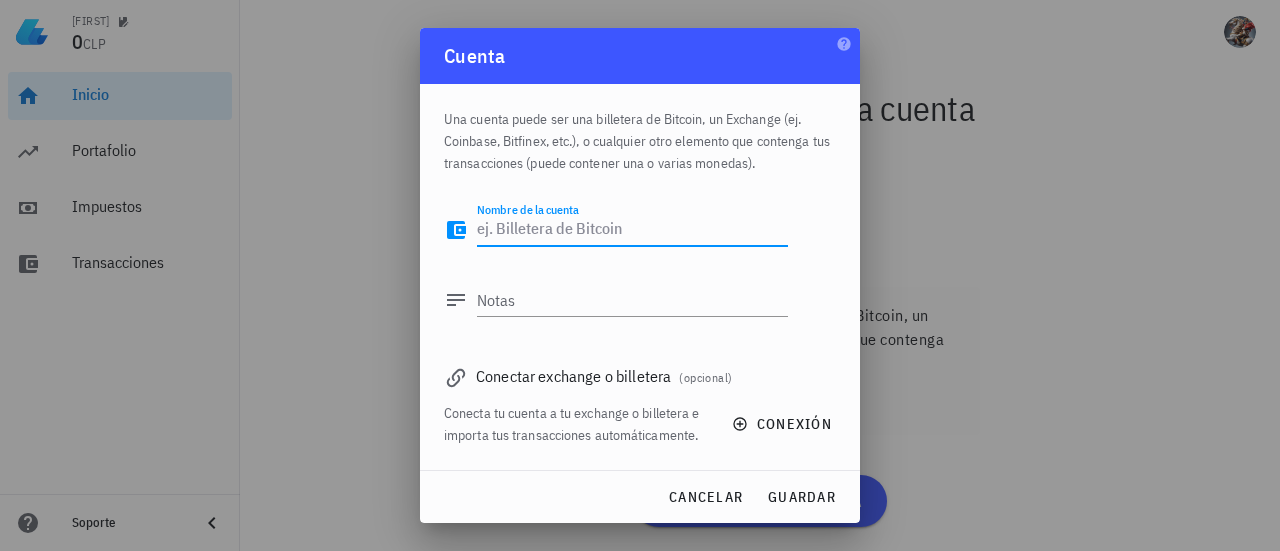 click at bounding box center (640, 275) 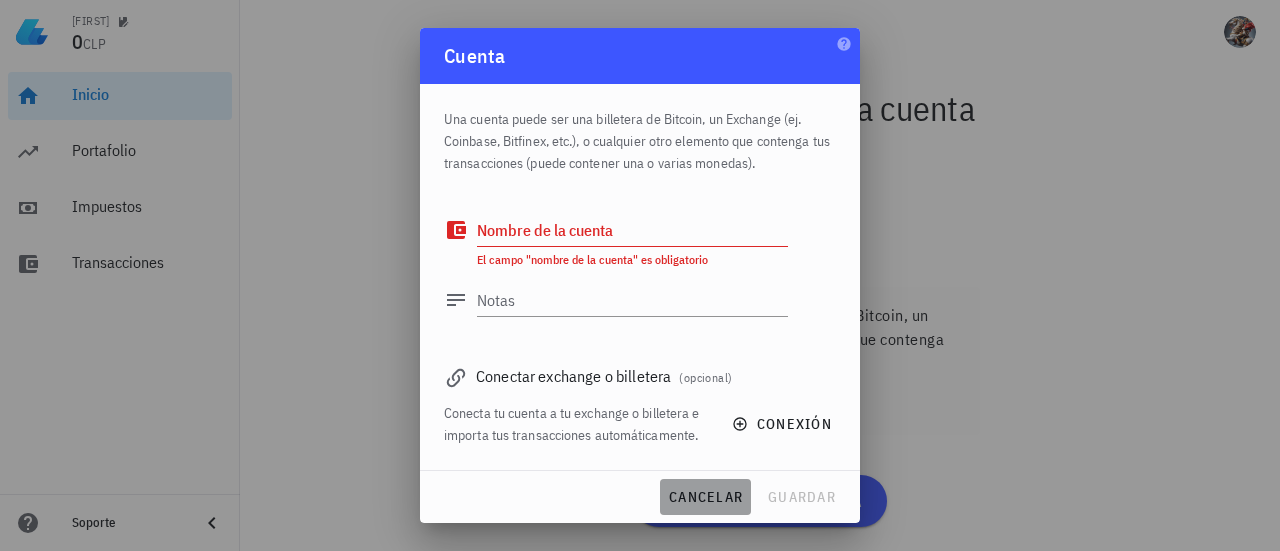 click on "cancelar" at bounding box center [705, 497] 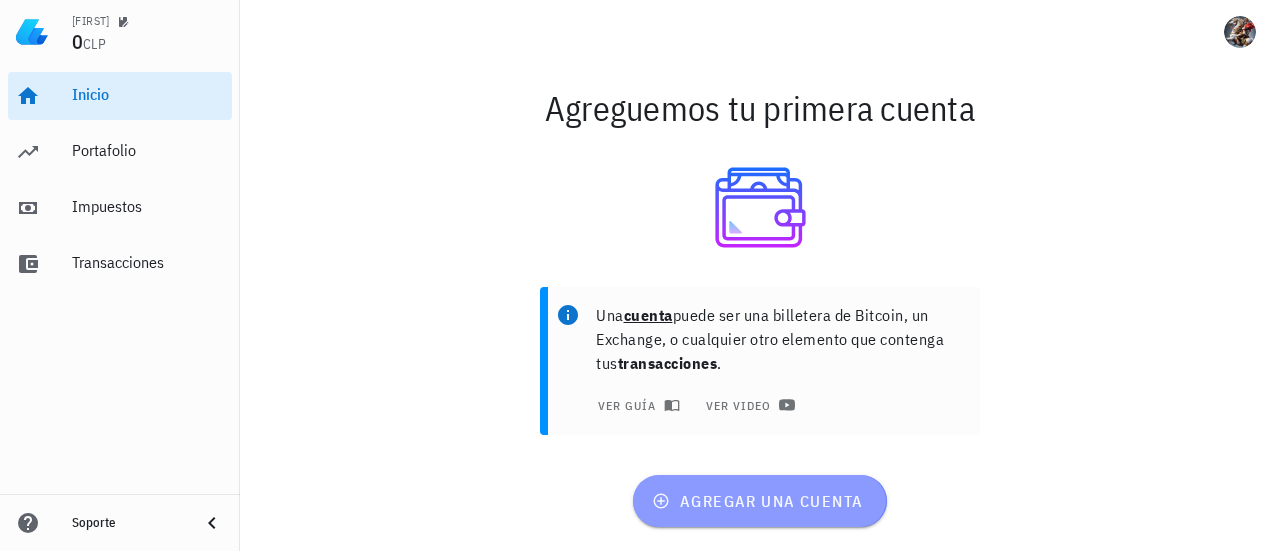 click on "agregar una cuenta" at bounding box center (759, 501) 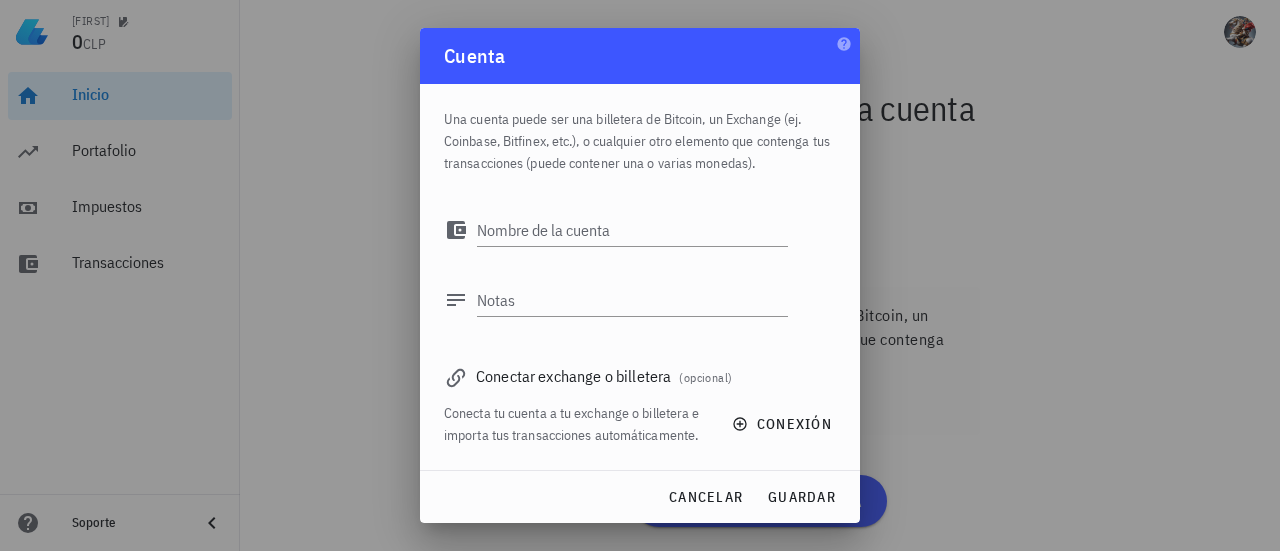 click on "cancelar
guardar" at bounding box center (640, 497) 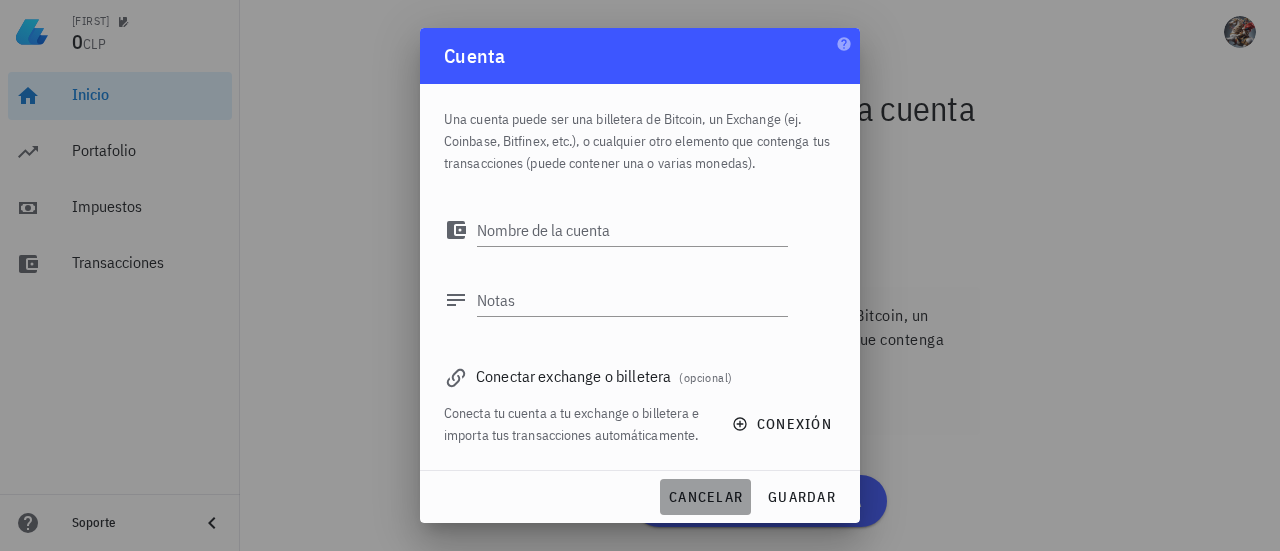 click on "cancelar" at bounding box center (705, 497) 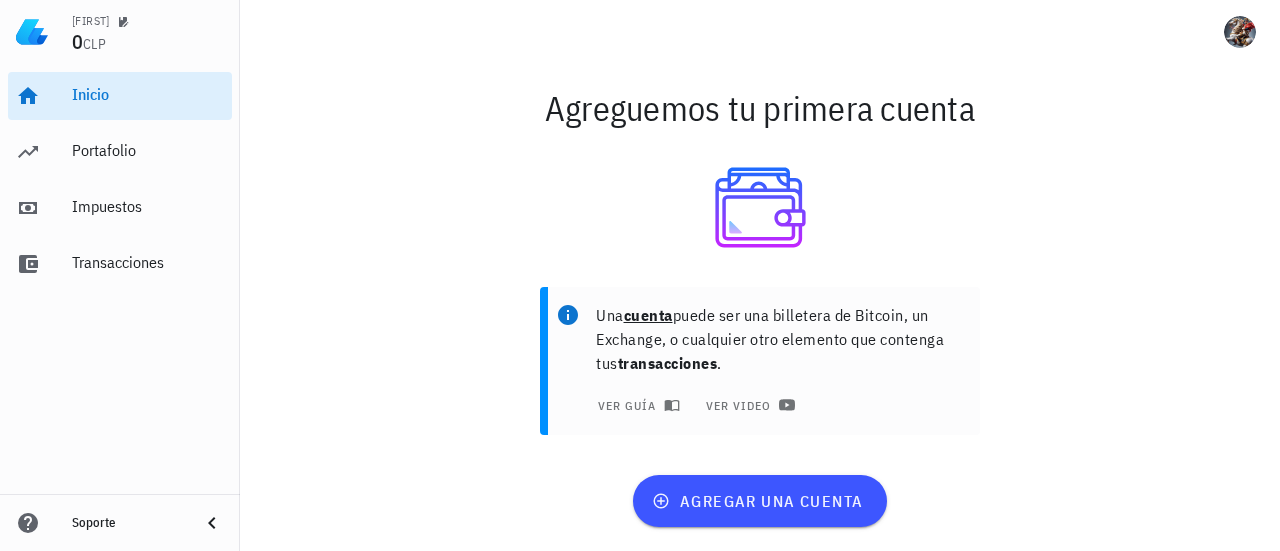click on "Una  cuenta  puede ser una billetera de Bitcoin, un Exchange, o cualquier otro elemento que contenga tus  transacciones .
ver guía
ver video" at bounding box center [760, 369] 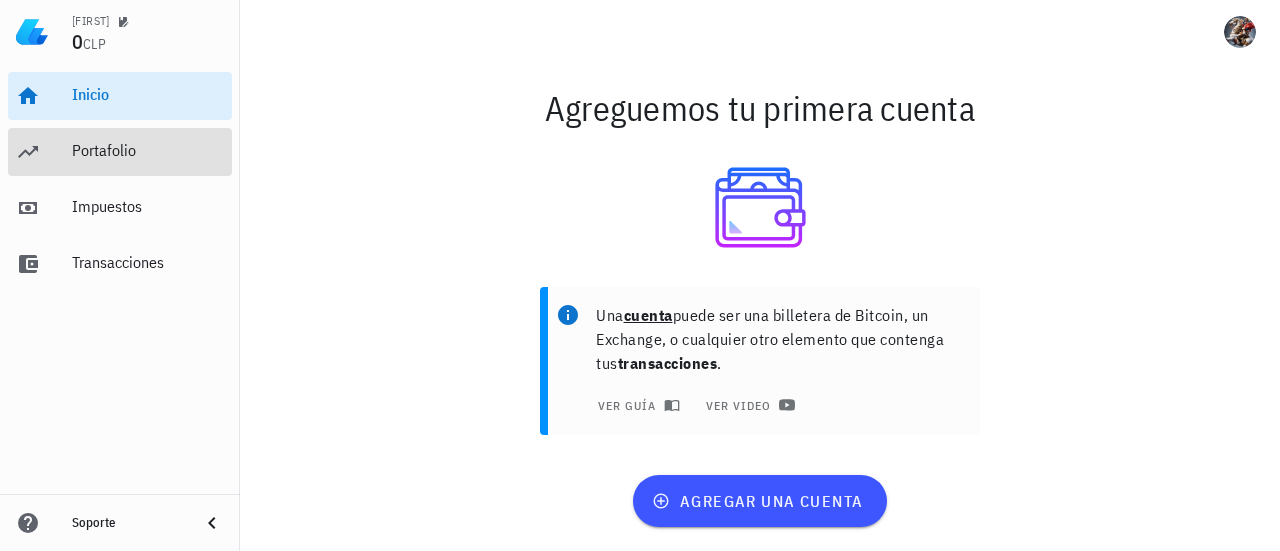 click on "Portafolio" at bounding box center [148, 150] 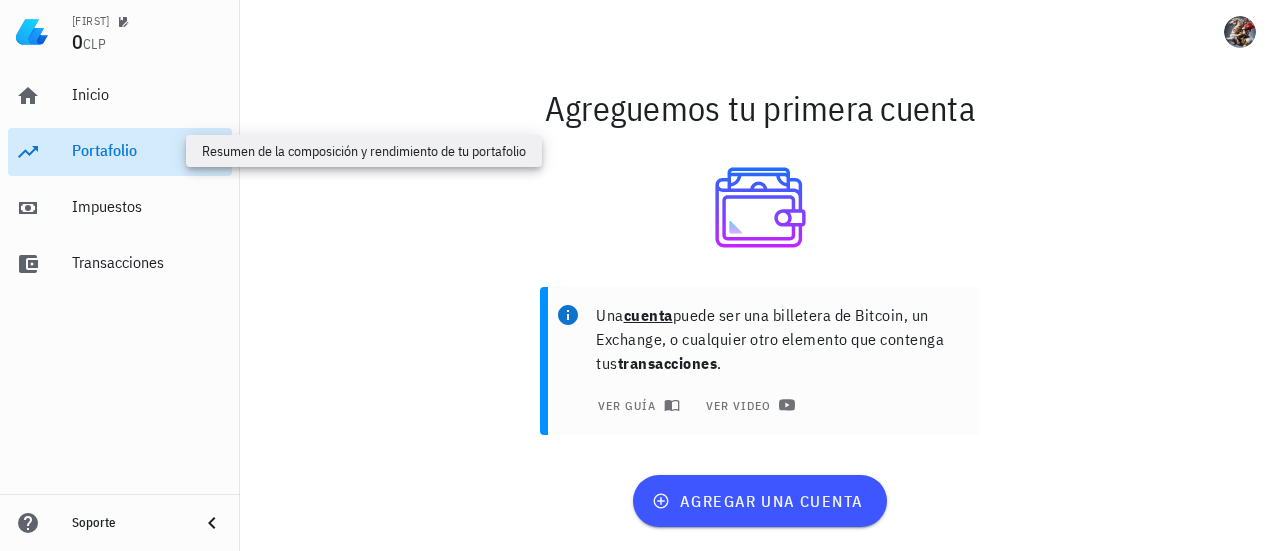 click on "Portafolio" at bounding box center (148, 150) 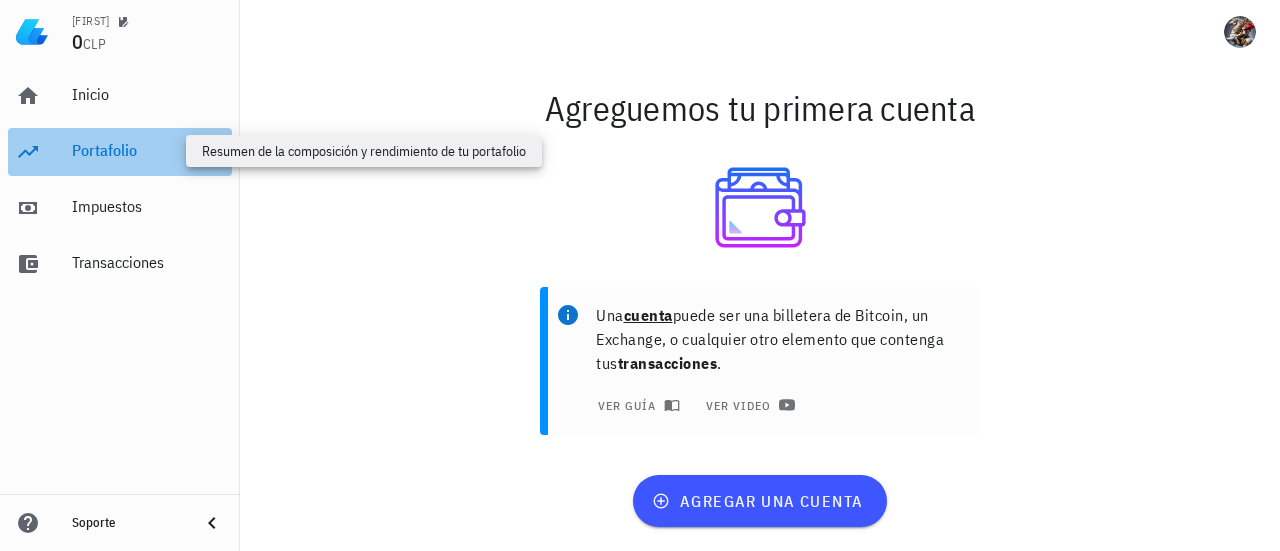 click on "Portafolio" at bounding box center [148, 150] 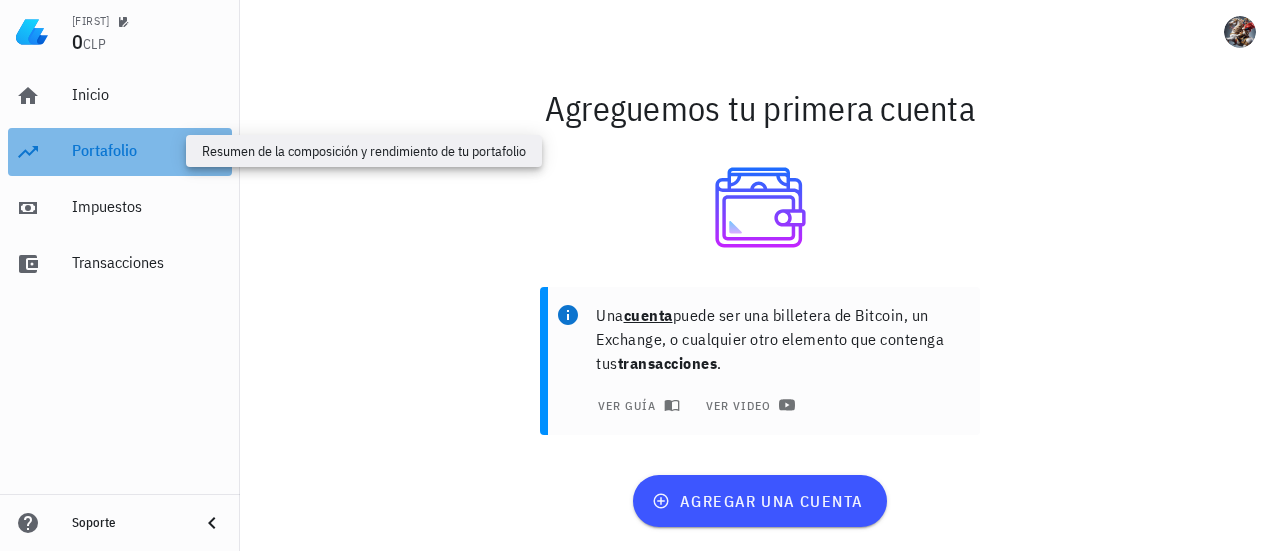 click on "Portafolio" at bounding box center [148, 150] 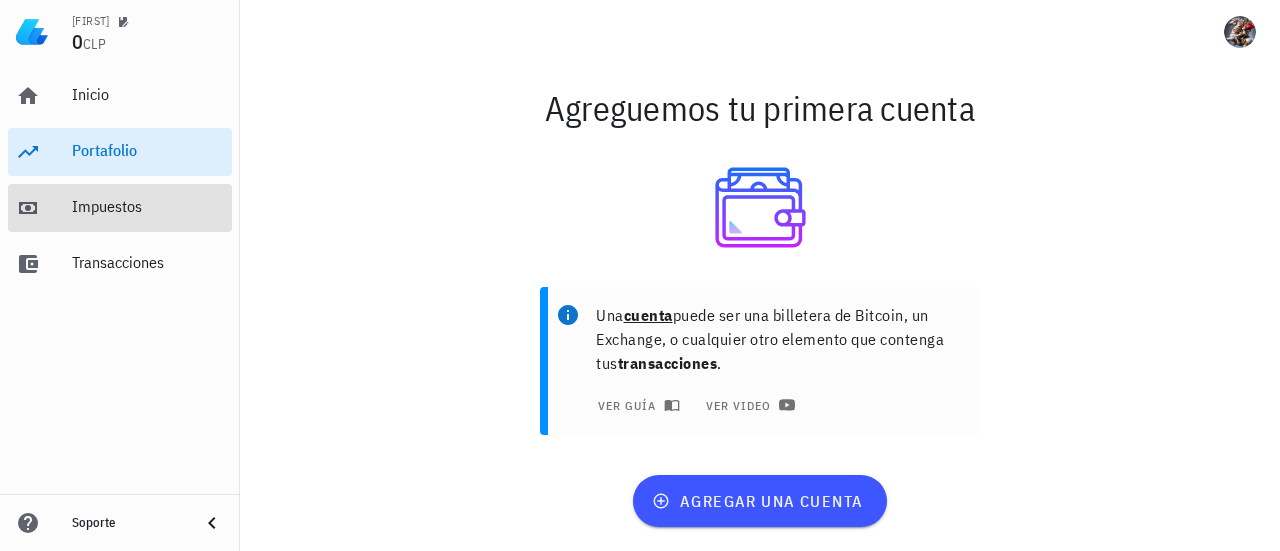 click on "Impuestos" at bounding box center (148, 206) 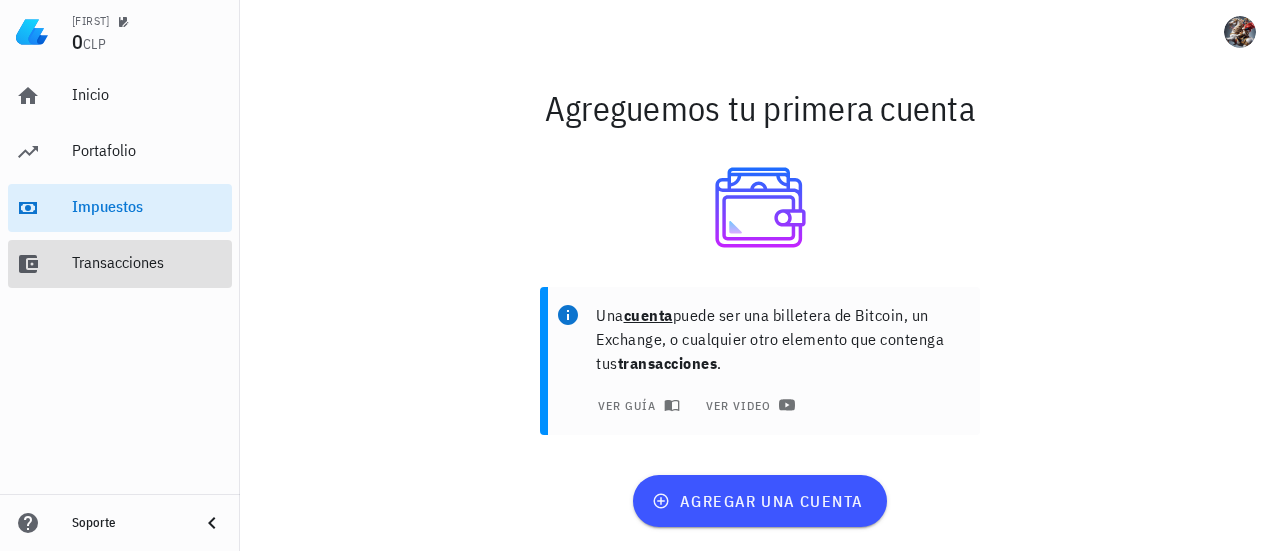 click on "Transacciones" at bounding box center [148, 262] 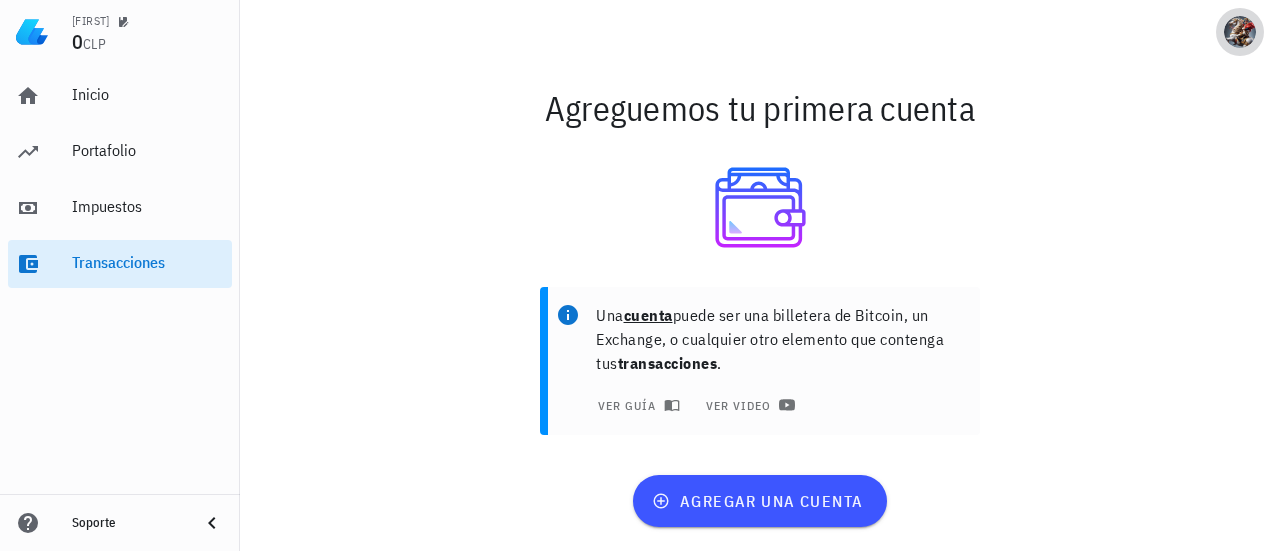 click at bounding box center (1240, 32) 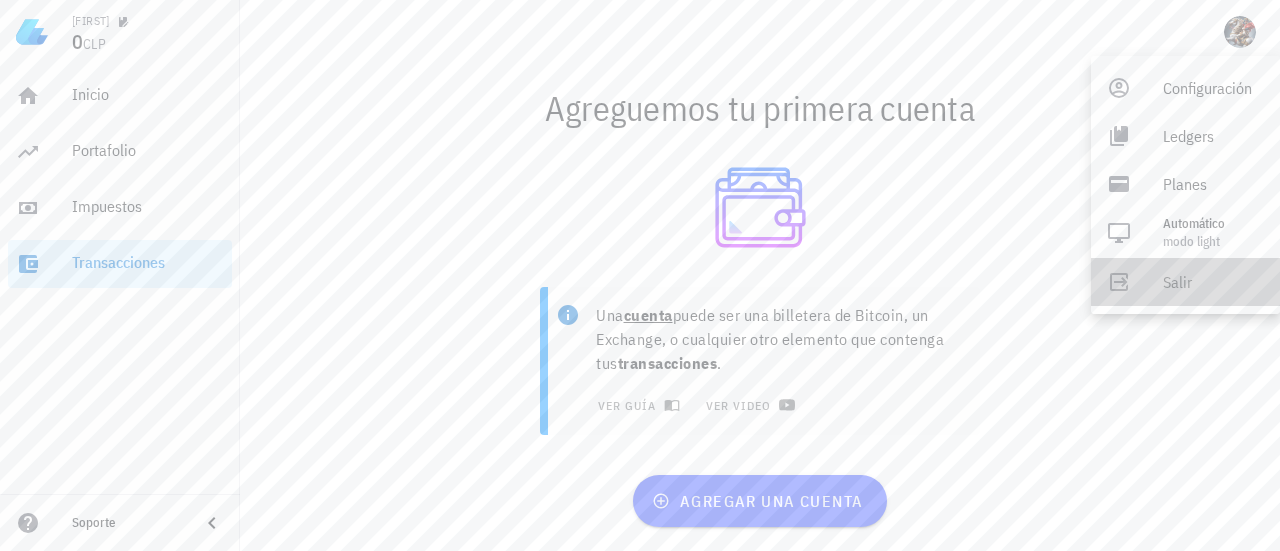 click on "Salir" at bounding box center [1213, 282] 